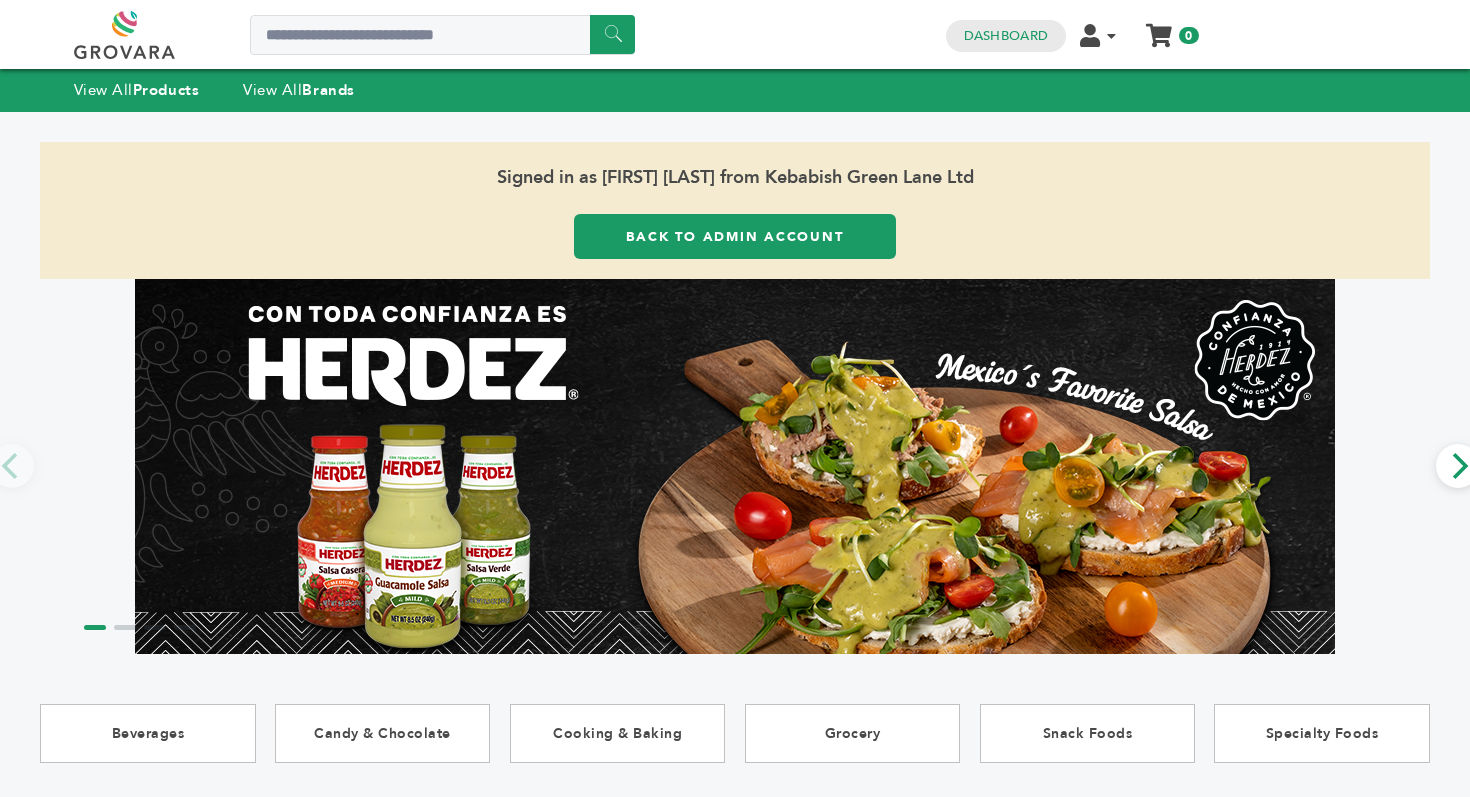 scroll, scrollTop: 0, scrollLeft: 0, axis: both 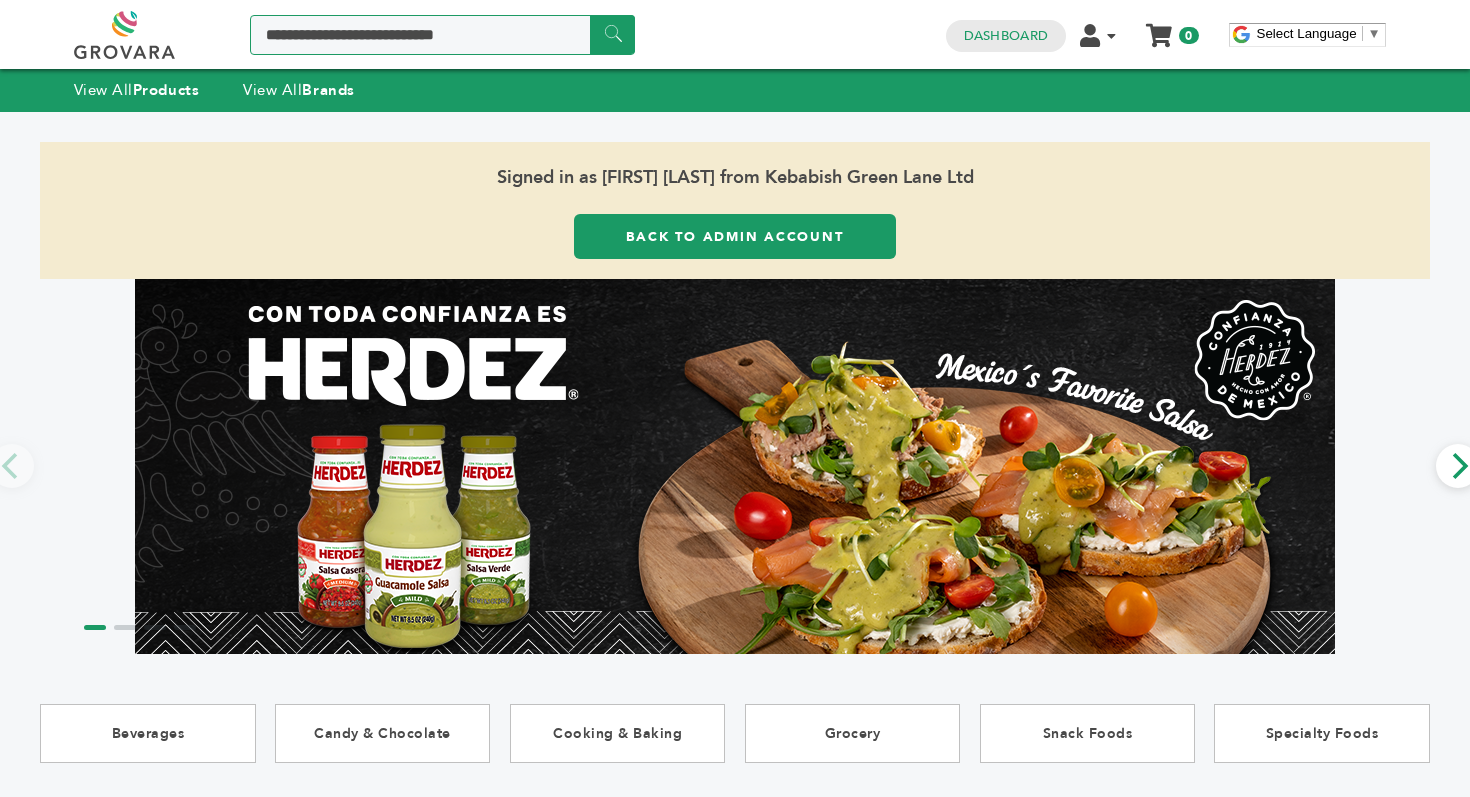 click at bounding box center (442, 35) 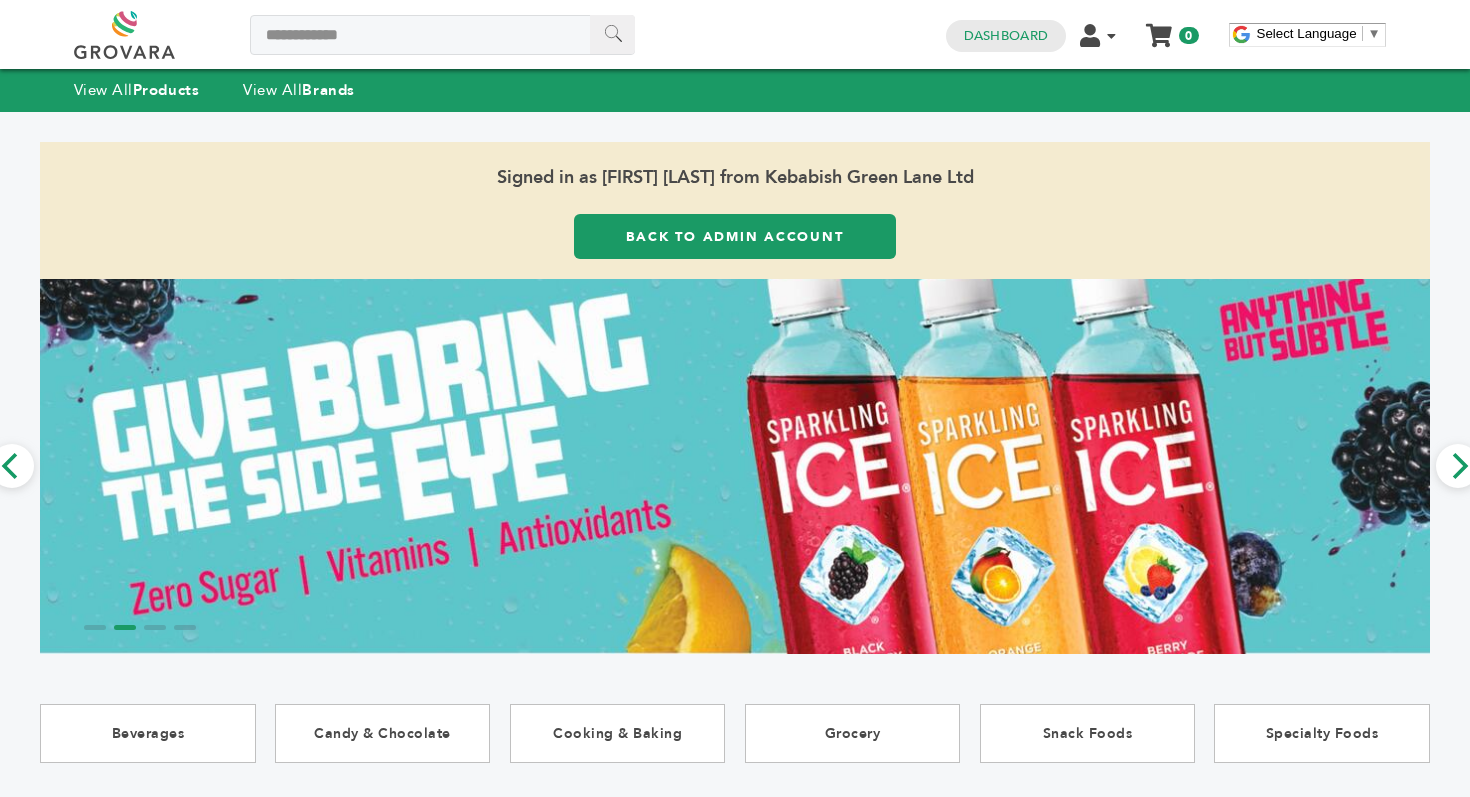 click on "******" at bounding box center [612, 34] 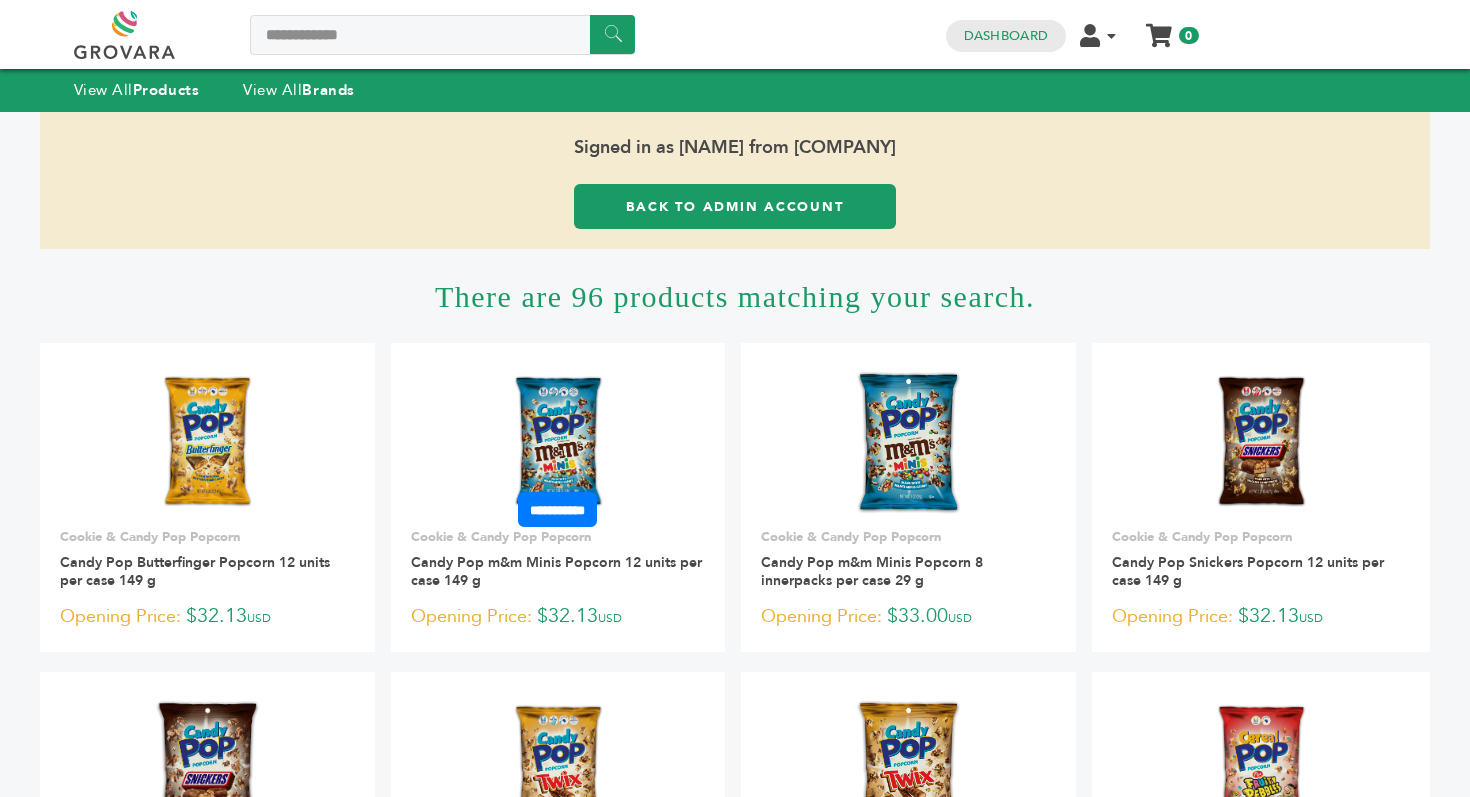 scroll, scrollTop: 0, scrollLeft: 0, axis: both 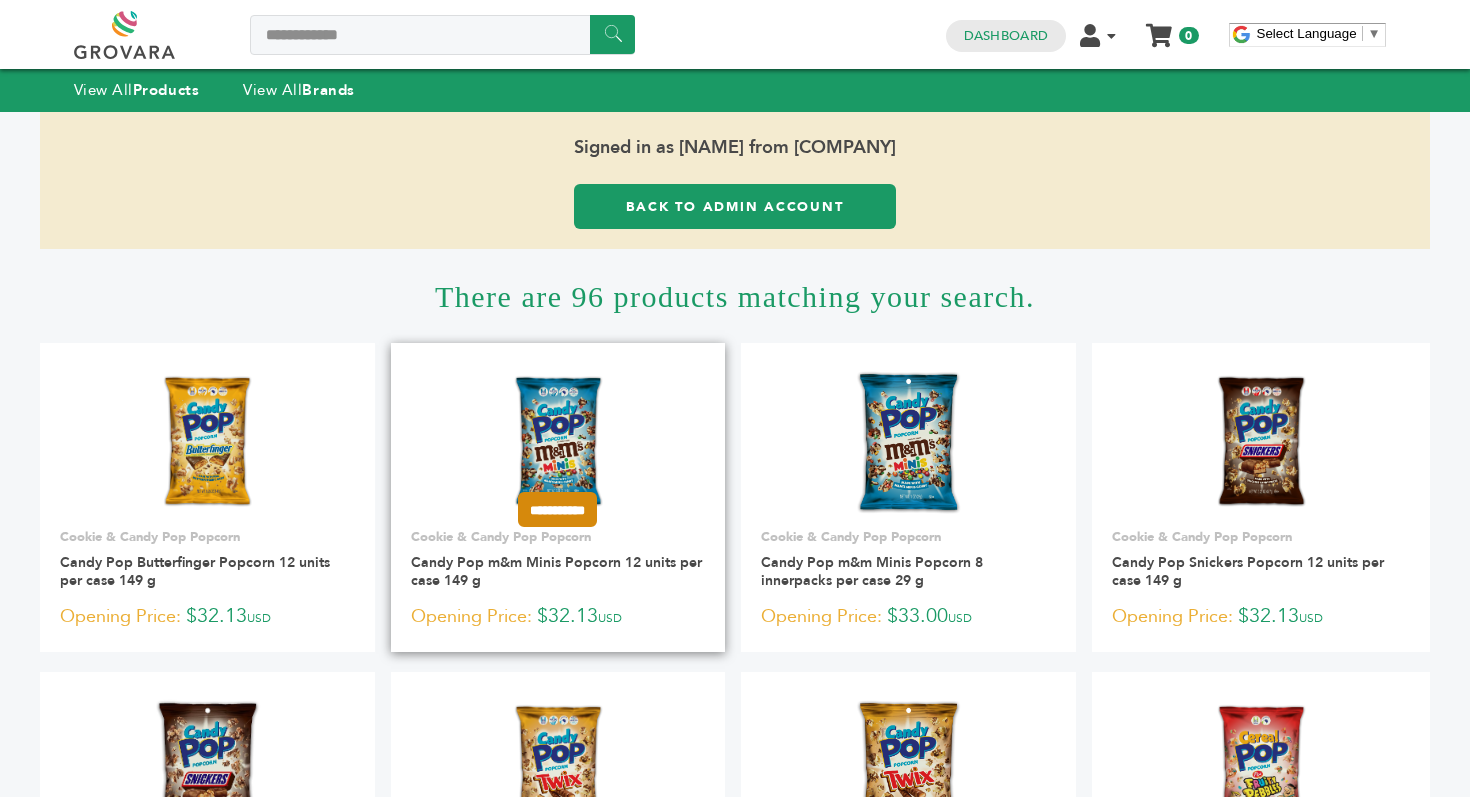 click on "**********" at bounding box center [557, 509] 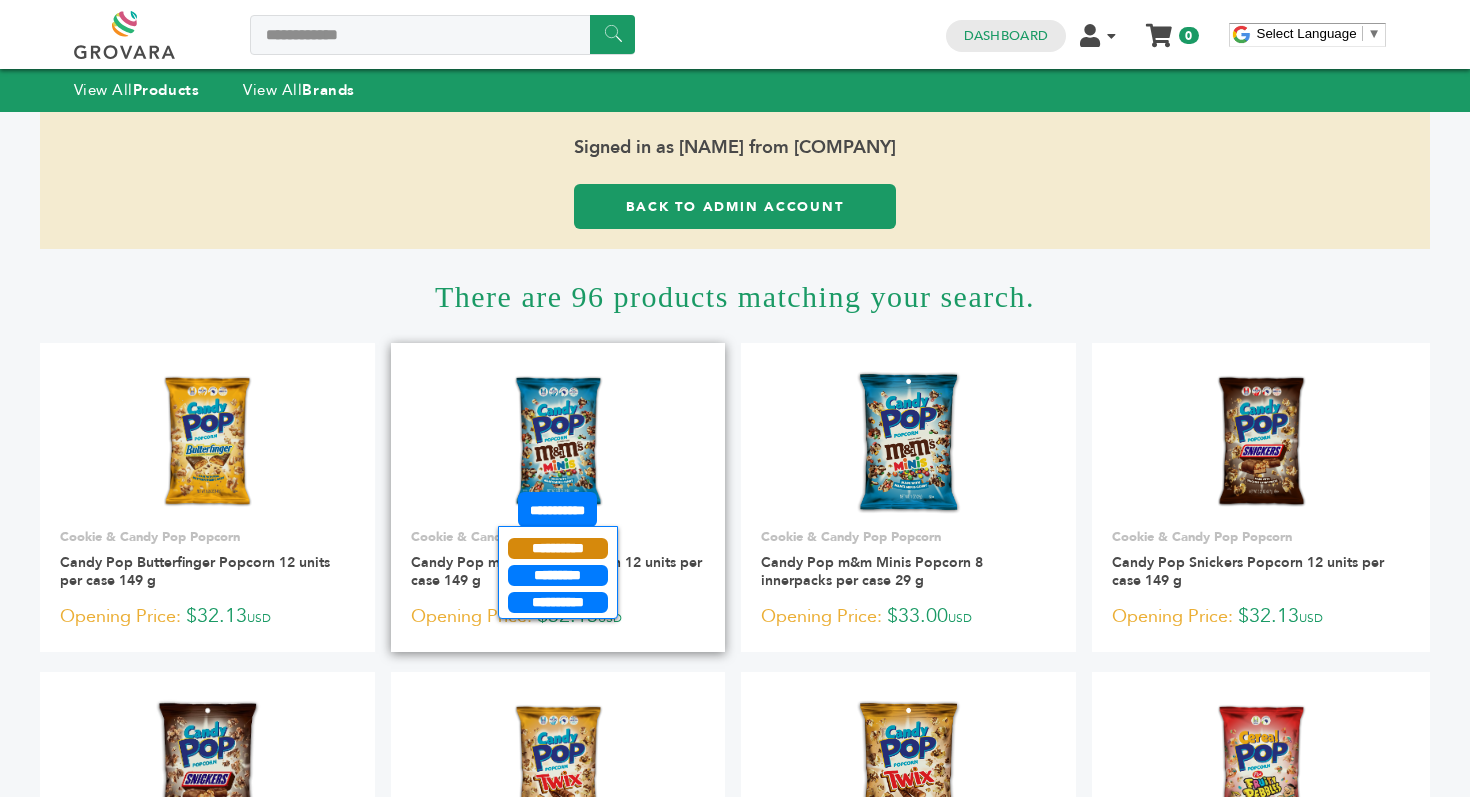 click on "**********" at bounding box center [558, 548] 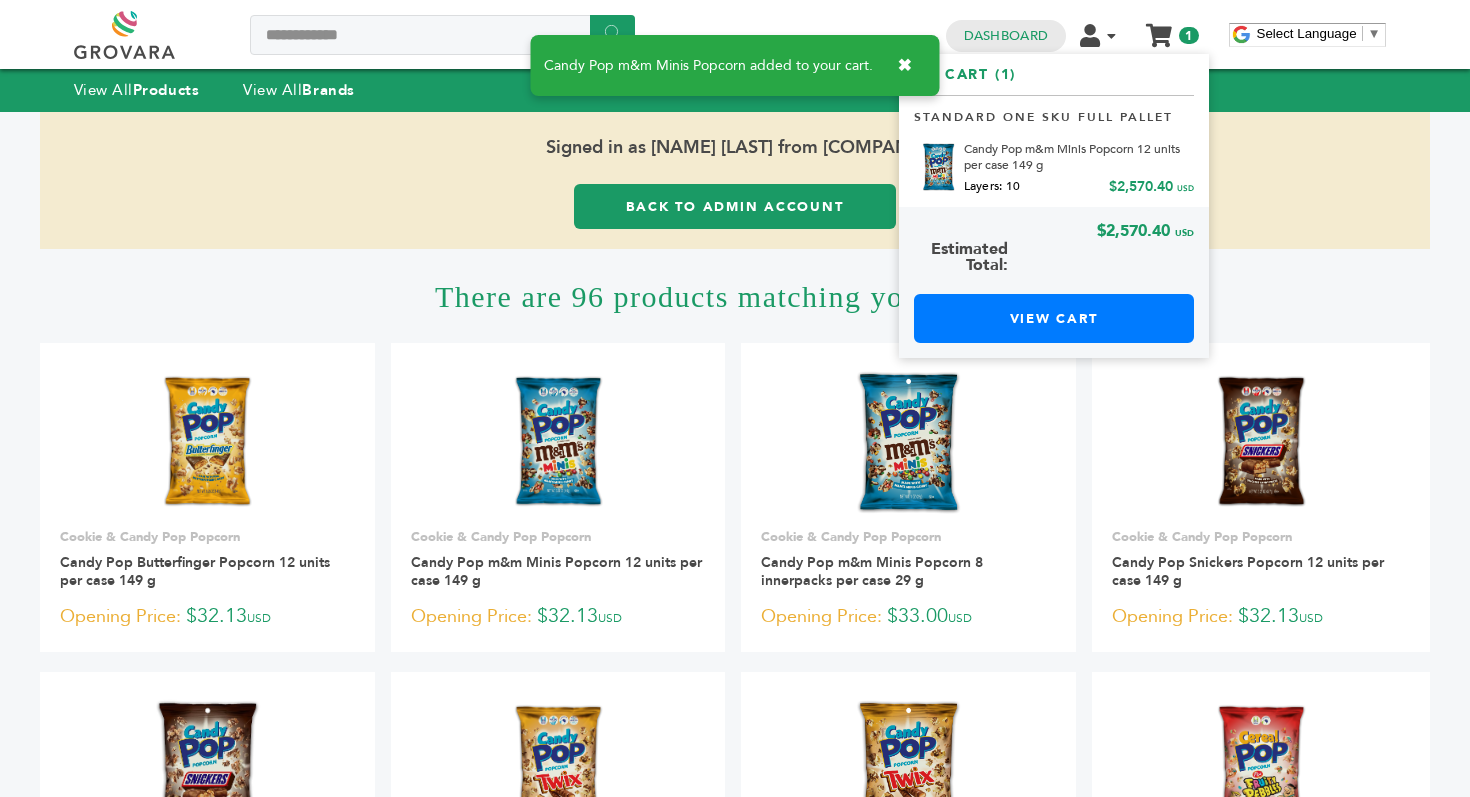 scroll, scrollTop: 0, scrollLeft: 0, axis: both 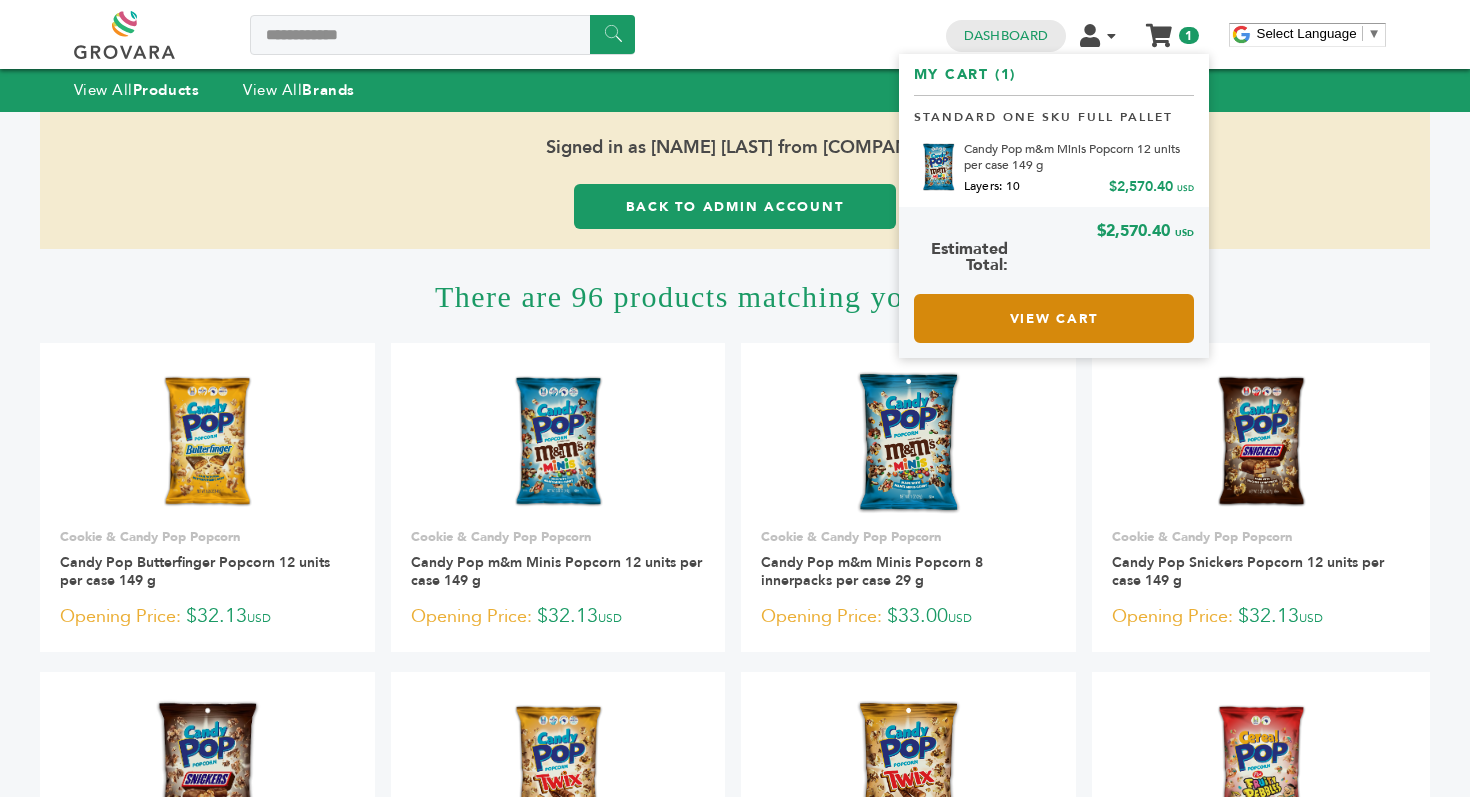 click on "View Cart" at bounding box center (1054, 318) 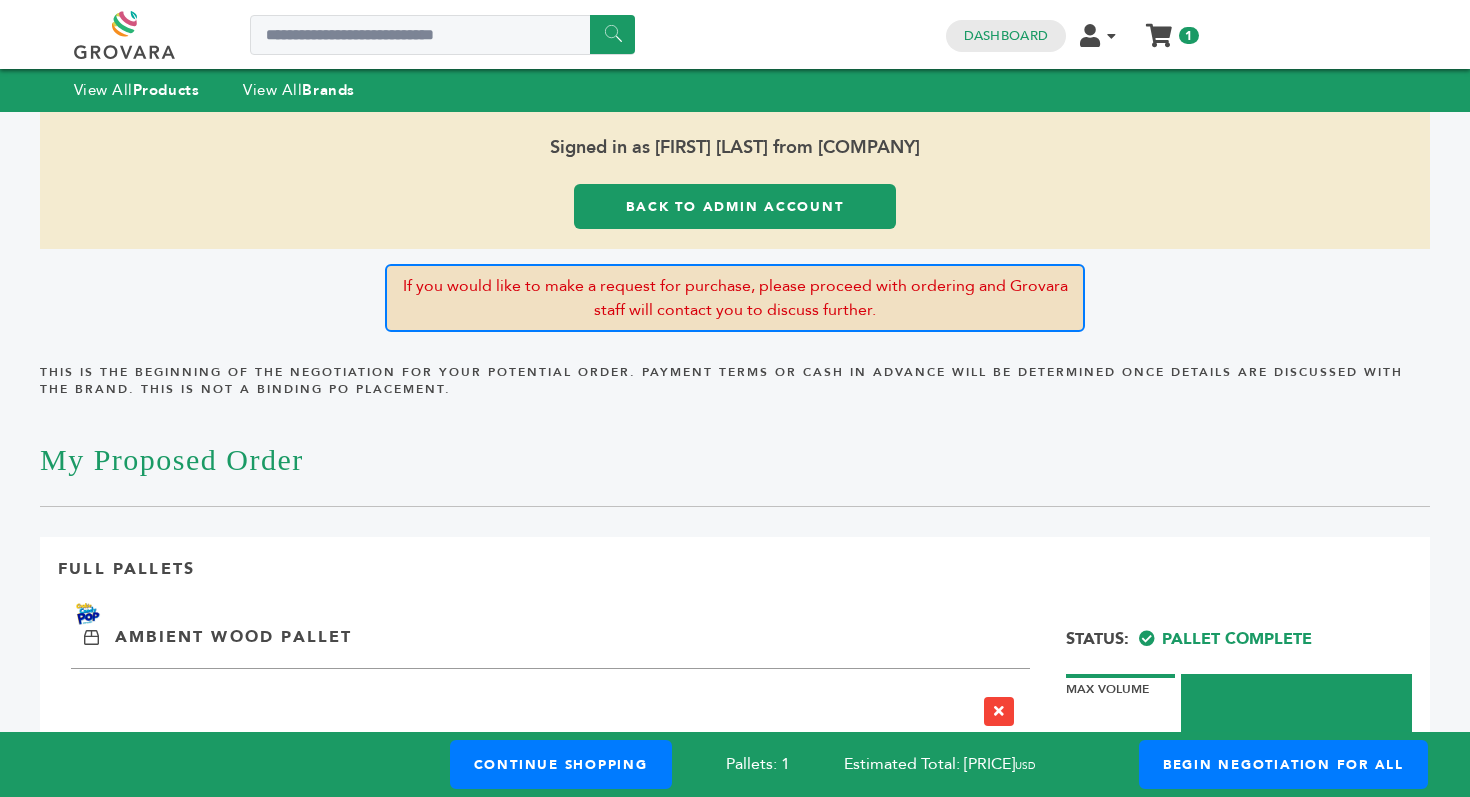 scroll, scrollTop: 167, scrollLeft: 0, axis: vertical 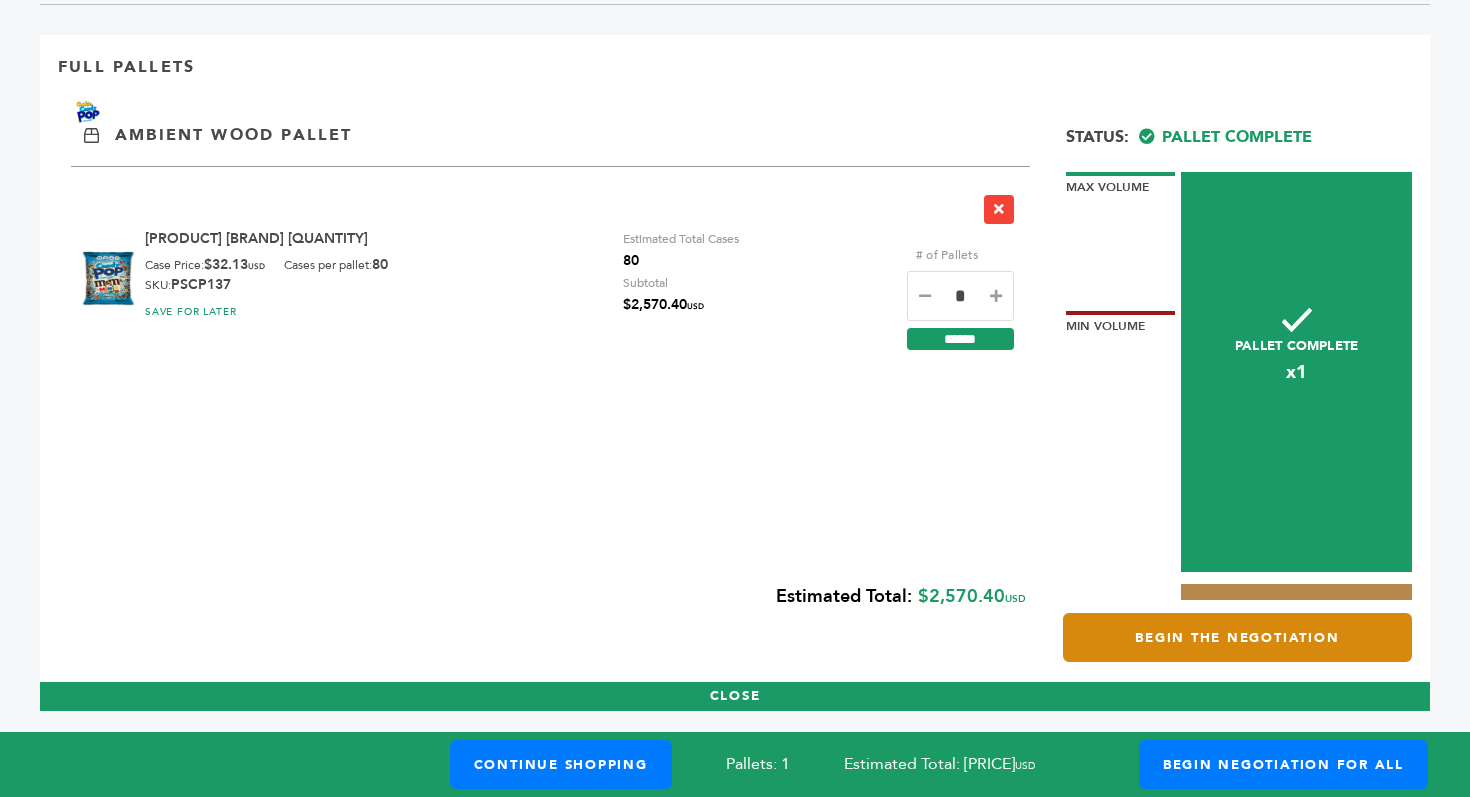 click on "Begin the Negotiation" at bounding box center (1237, 637) 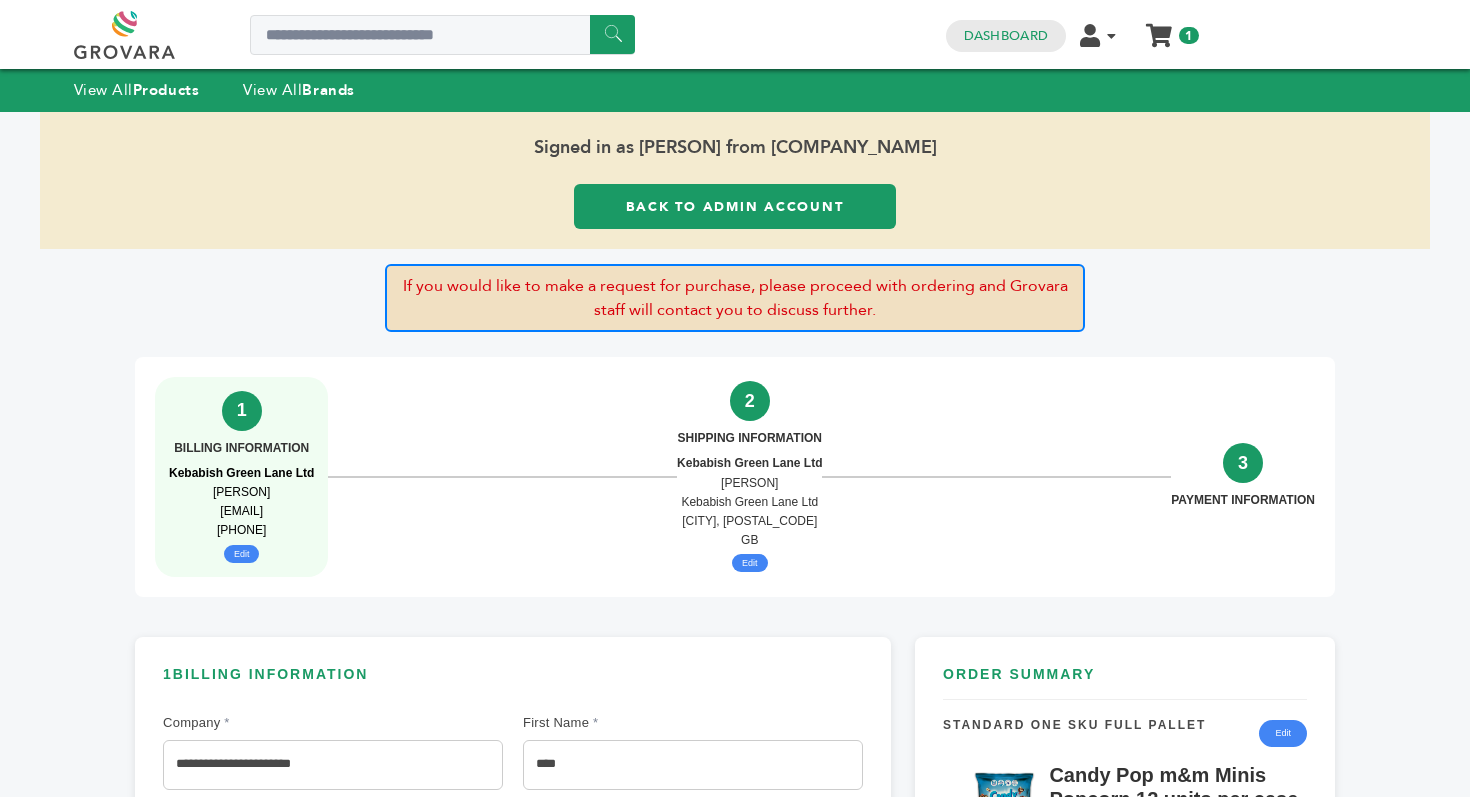 scroll, scrollTop: 0, scrollLeft: 0, axis: both 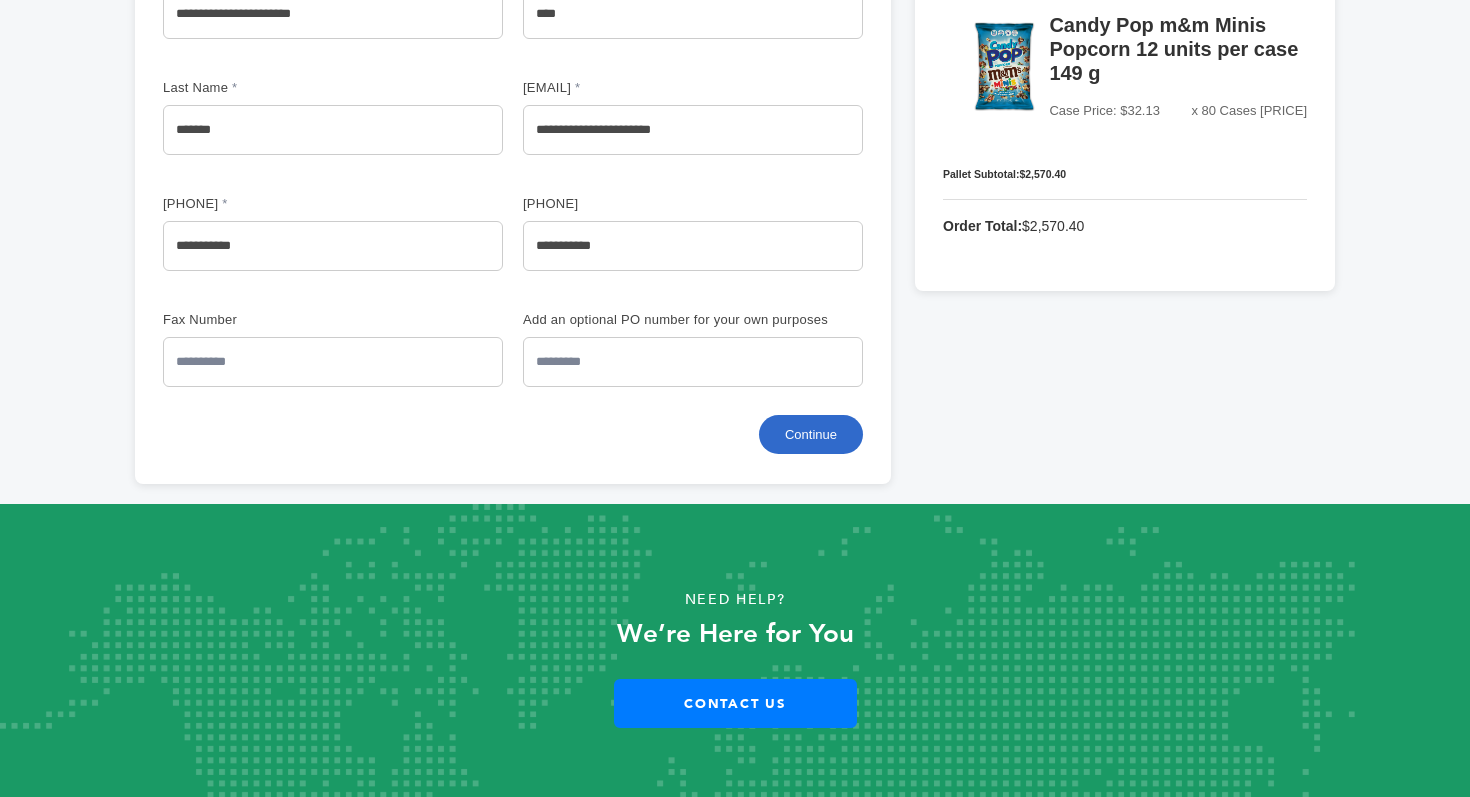 click on "Continue" at bounding box center [811, 434] 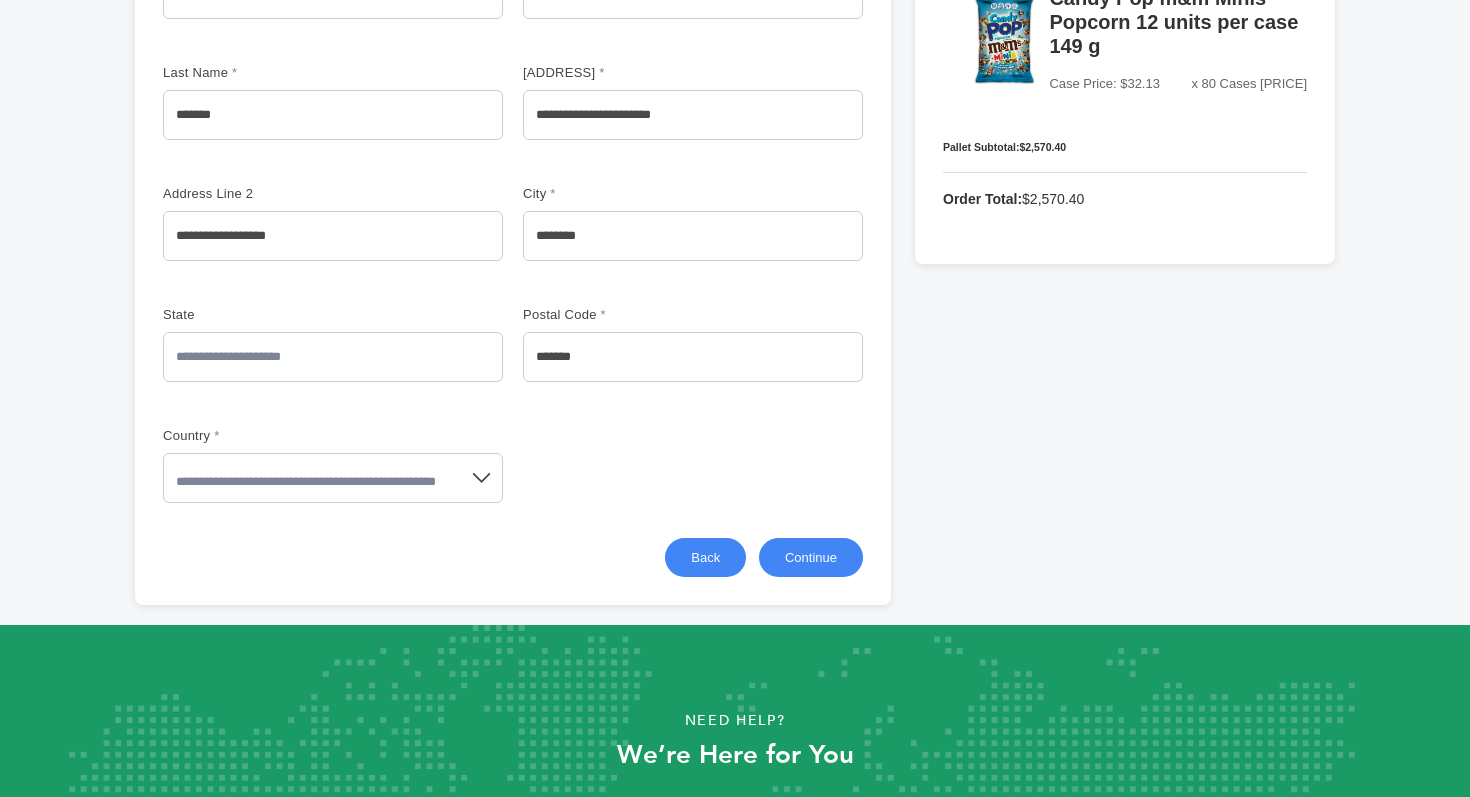 scroll, scrollTop: 800, scrollLeft: 0, axis: vertical 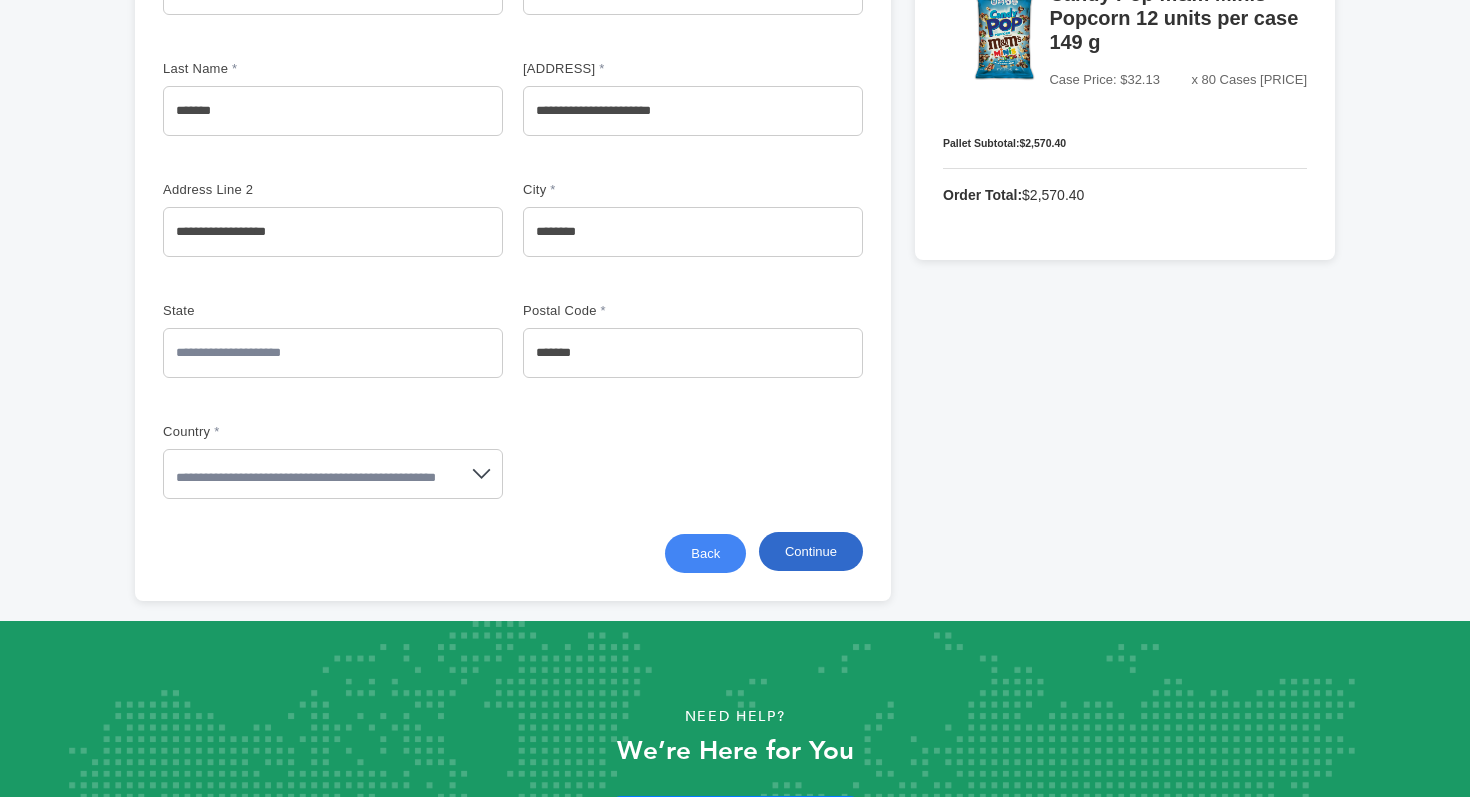 click on "Continue" at bounding box center [811, 551] 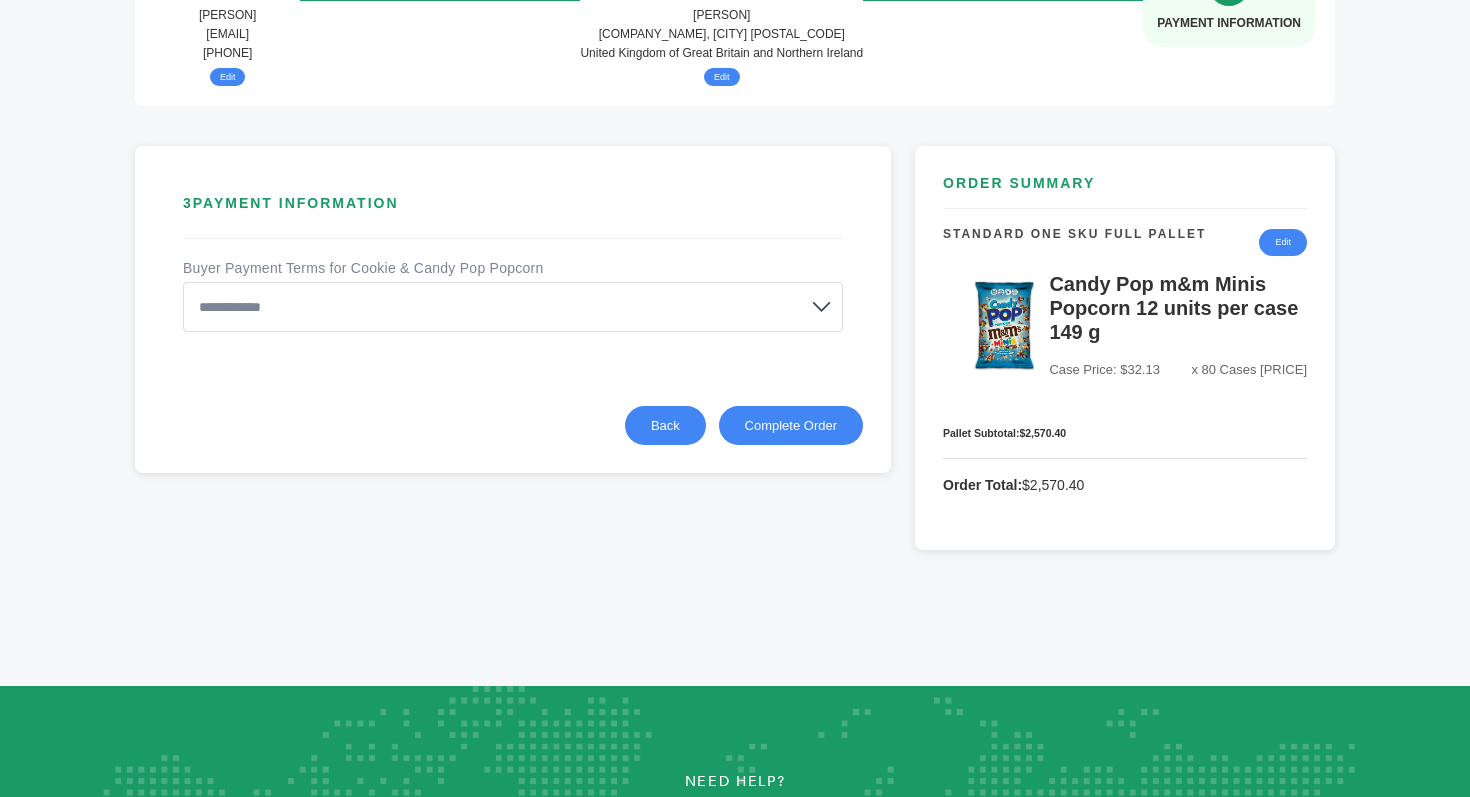 scroll, scrollTop: 457, scrollLeft: 0, axis: vertical 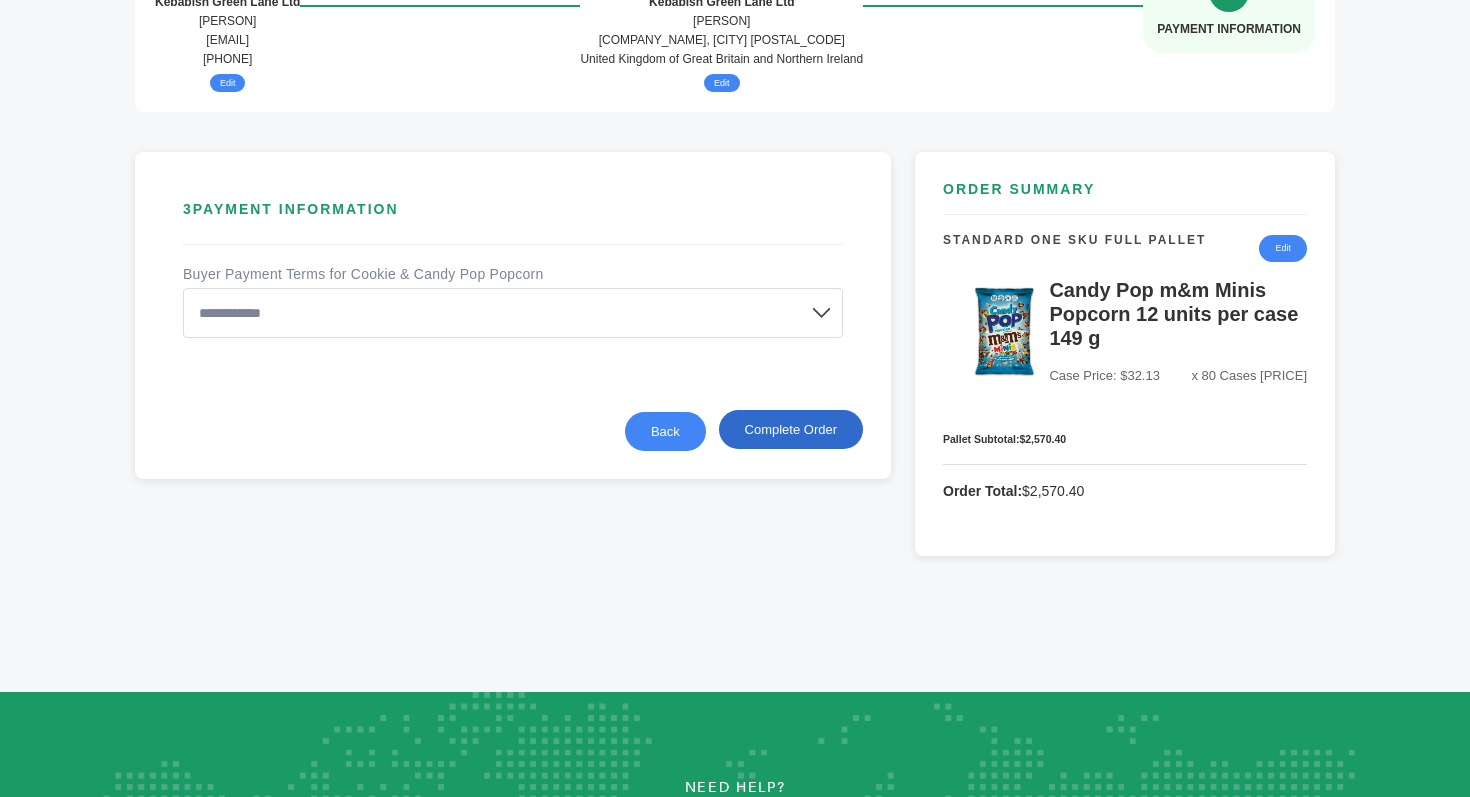 click on "Complete Order" at bounding box center (791, 429) 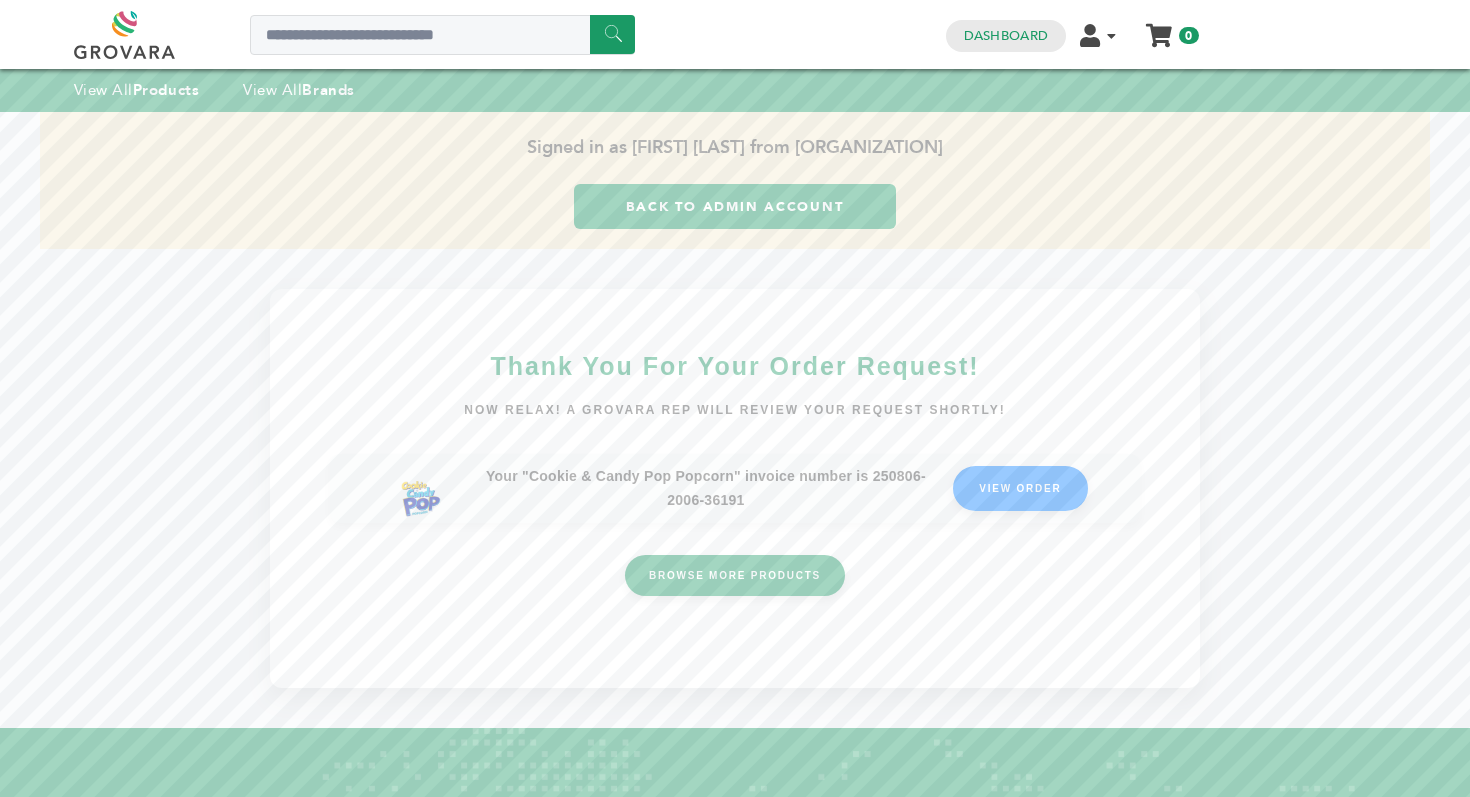 scroll, scrollTop: 0, scrollLeft: 0, axis: both 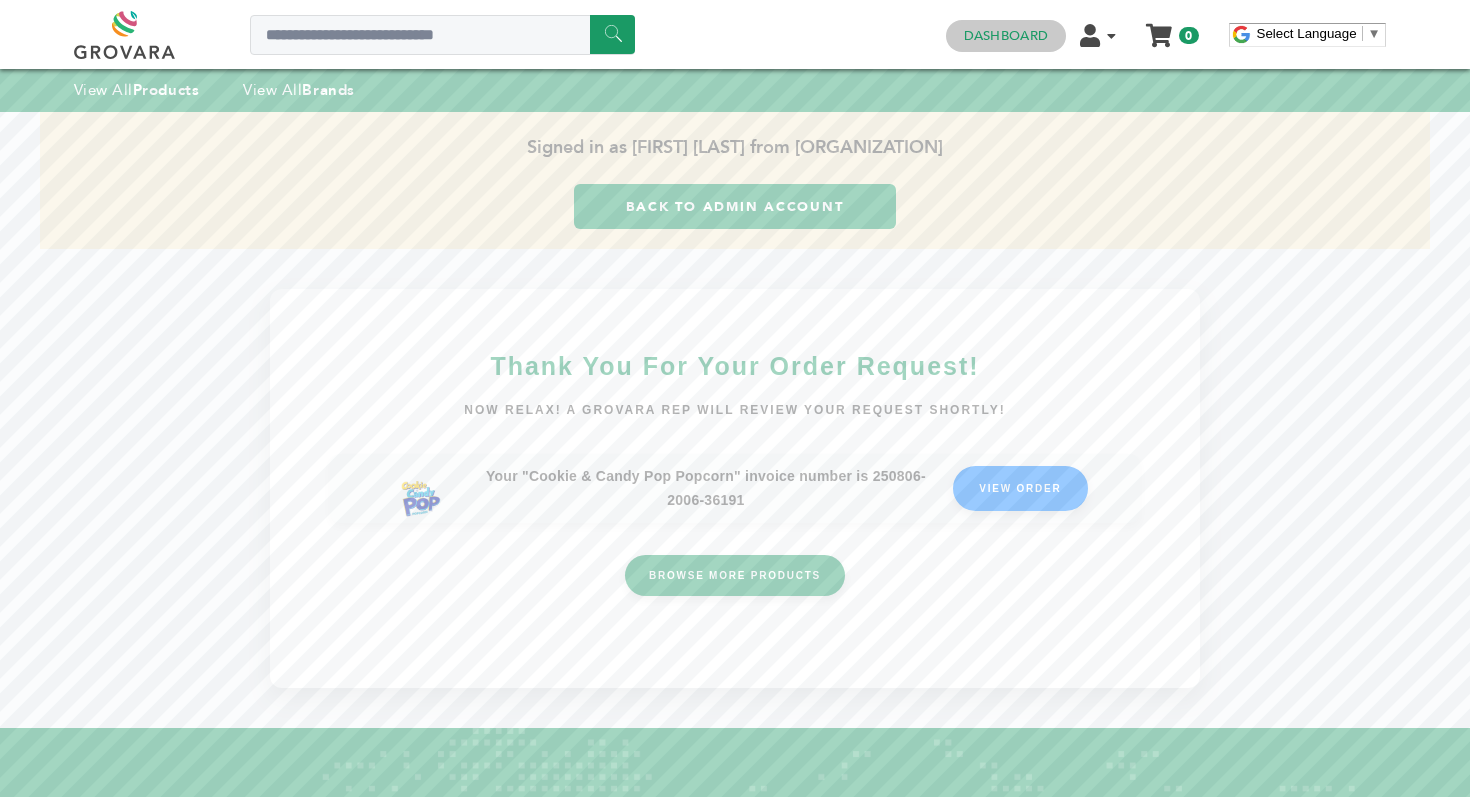 click on "Dashboard" at bounding box center [1006, 36] 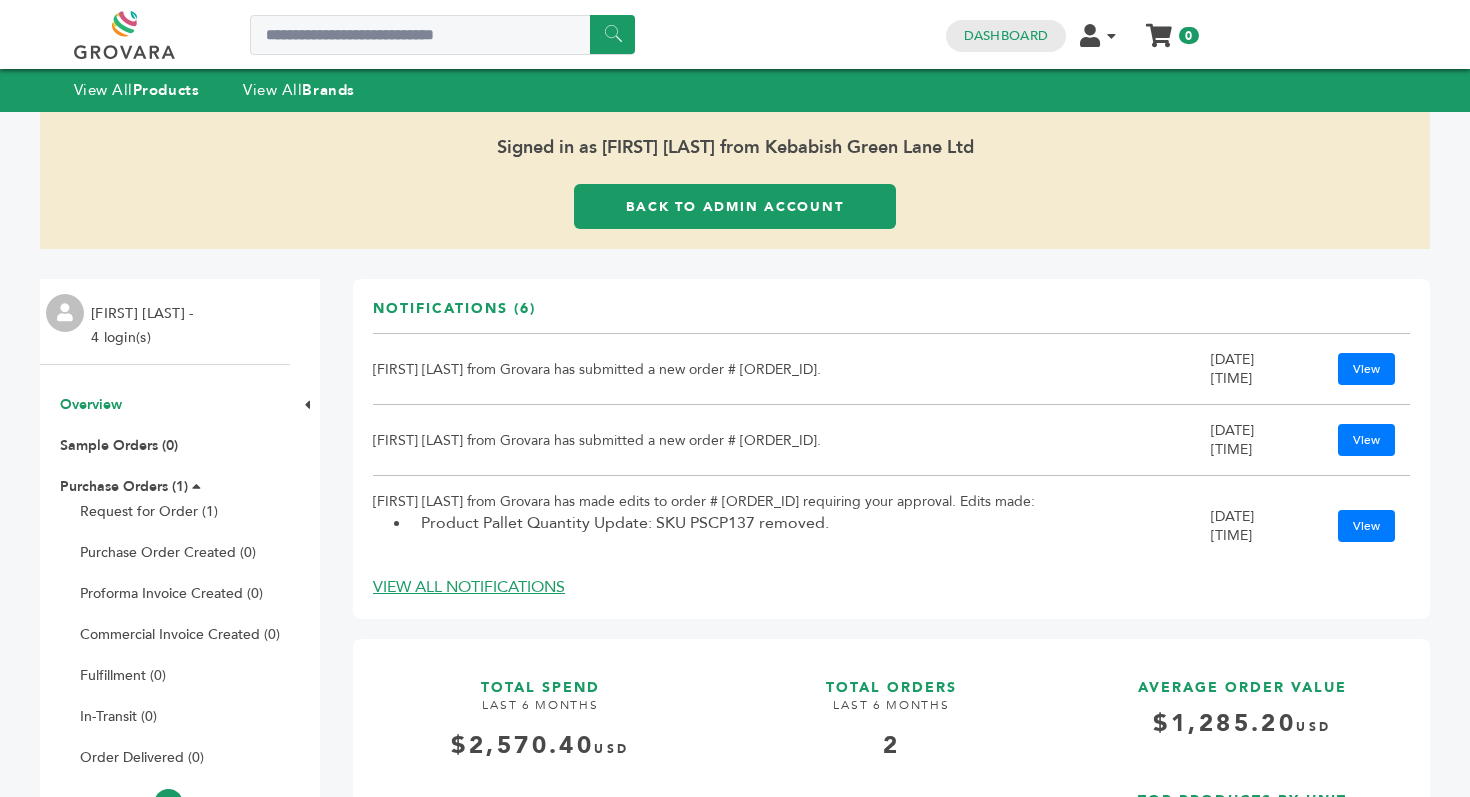 scroll, scrollTop: 0, scrollLeft: 0, axis: both 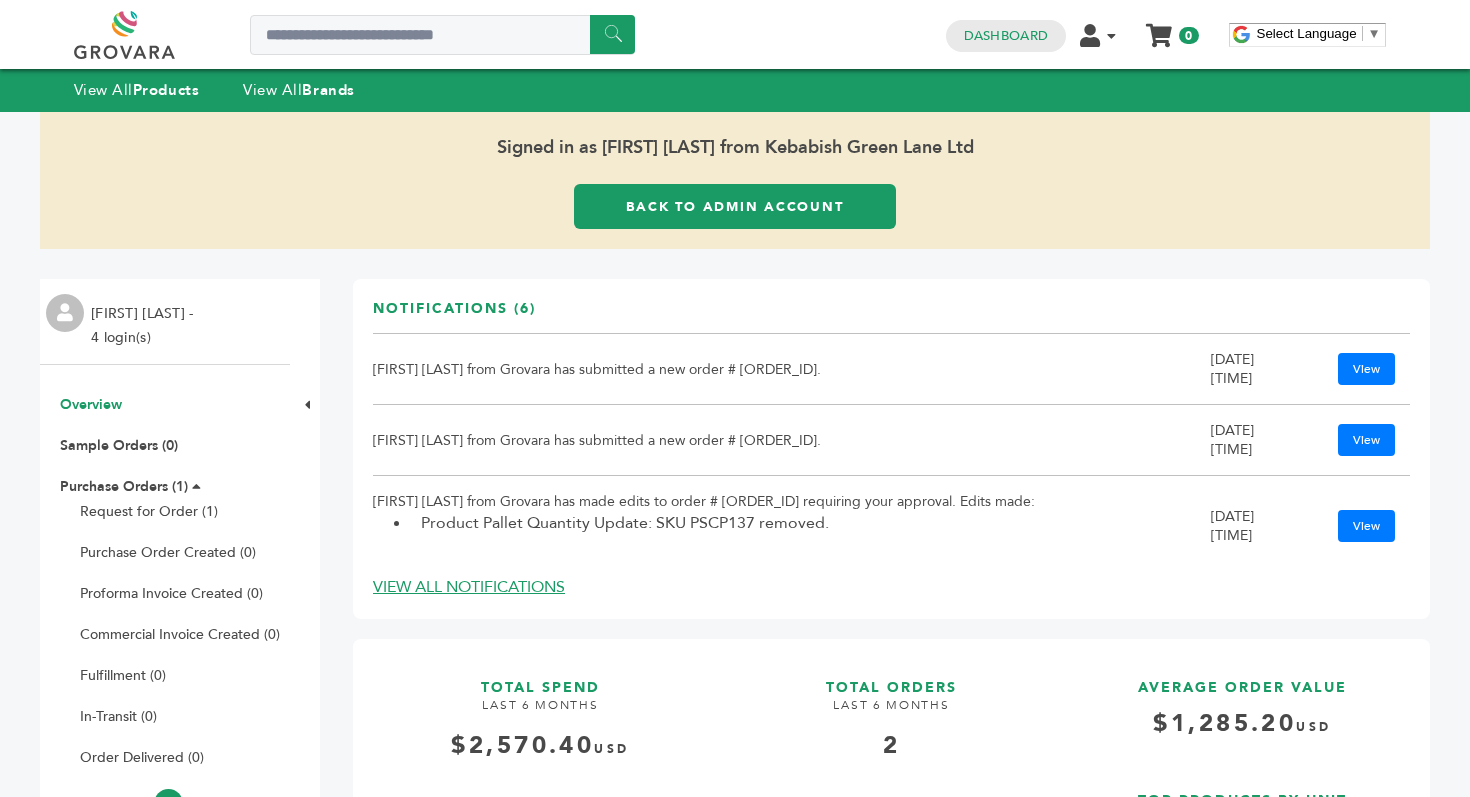click on "Back to Admin Account" at bounding box center [735, 206] 